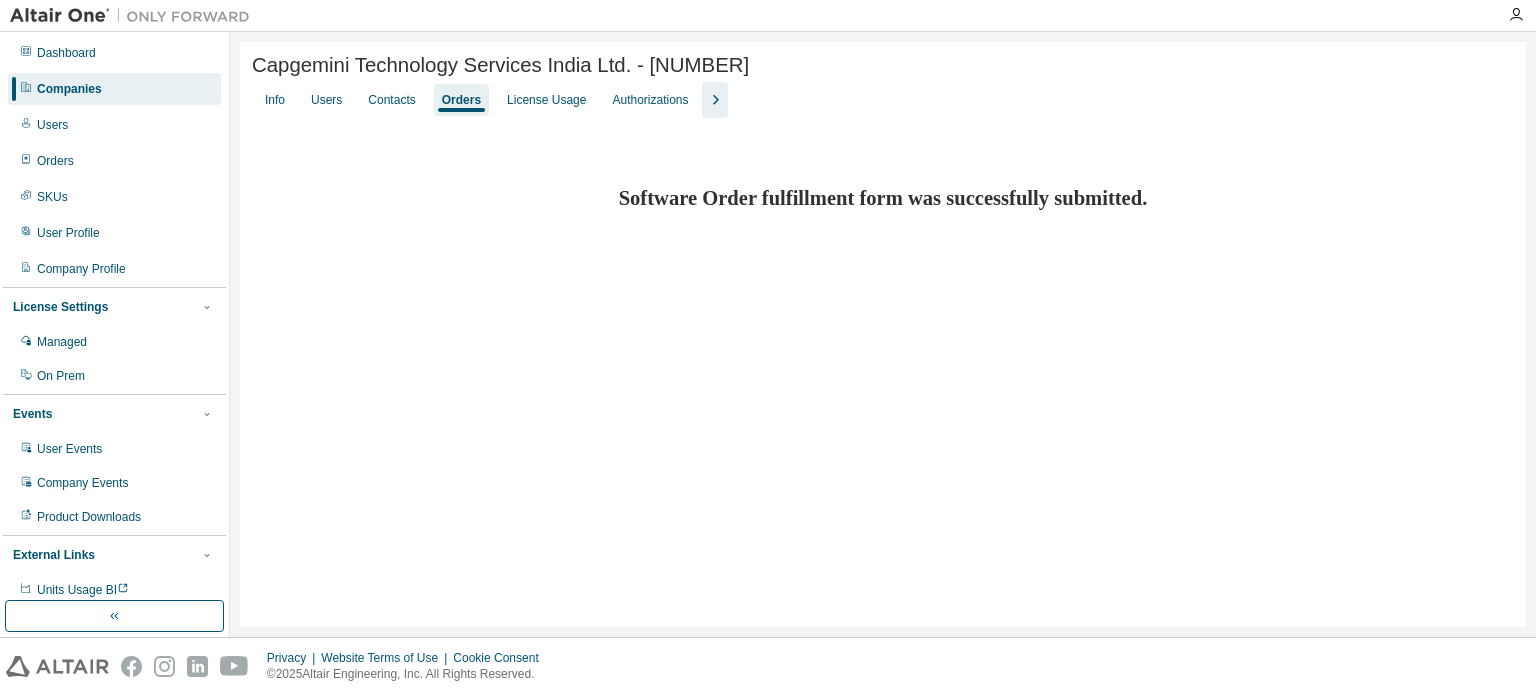 scroll, scrollTop: 0, scrollLeft: 0, axis: both 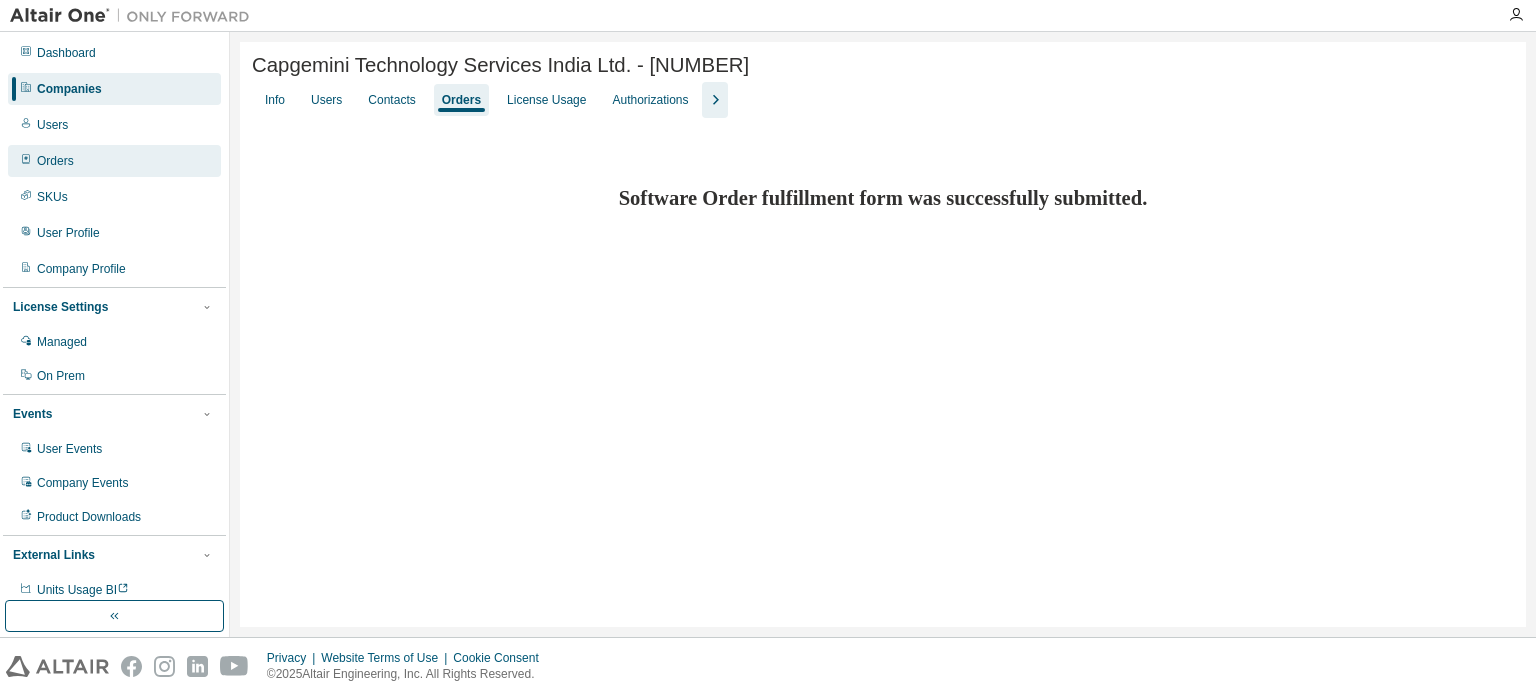 click on "Orders" at bounding box center (114, 161) 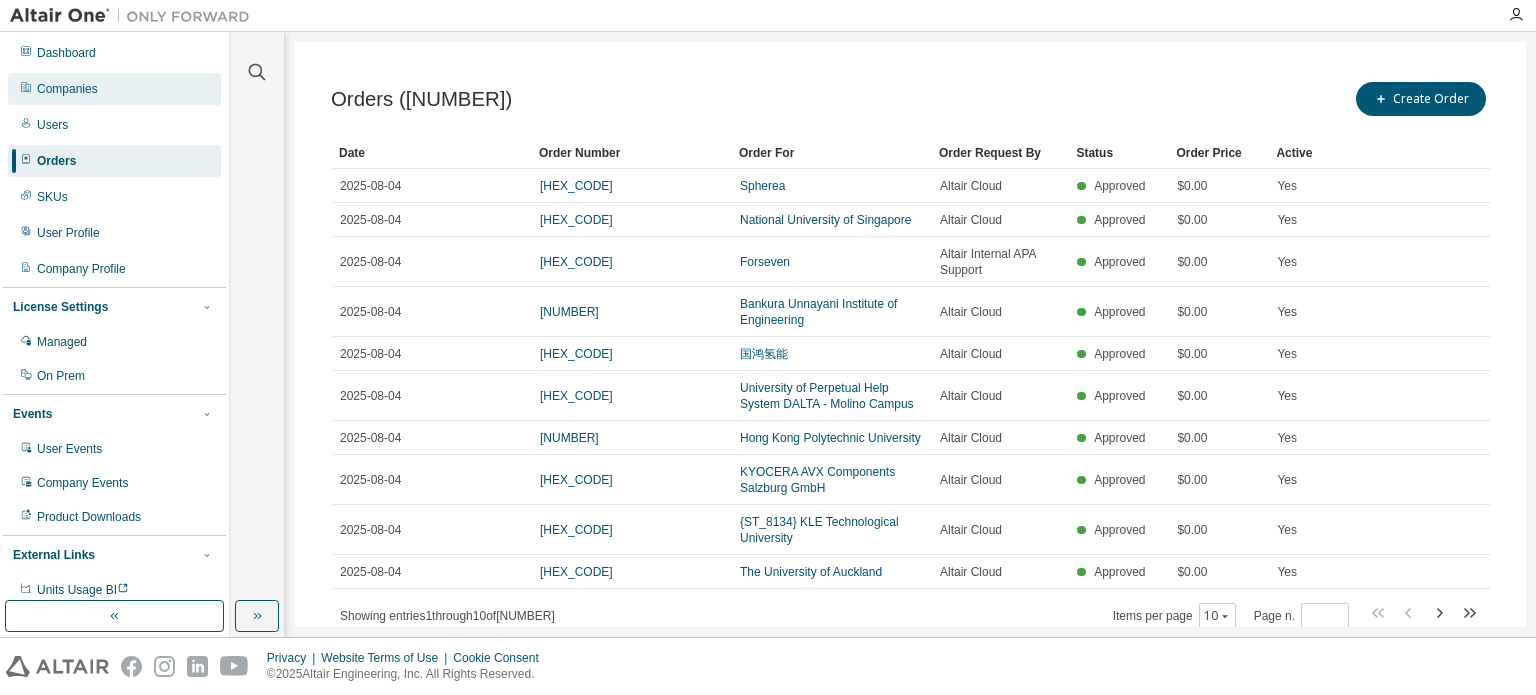 click on "Companies" at bounding box center [114, 89] 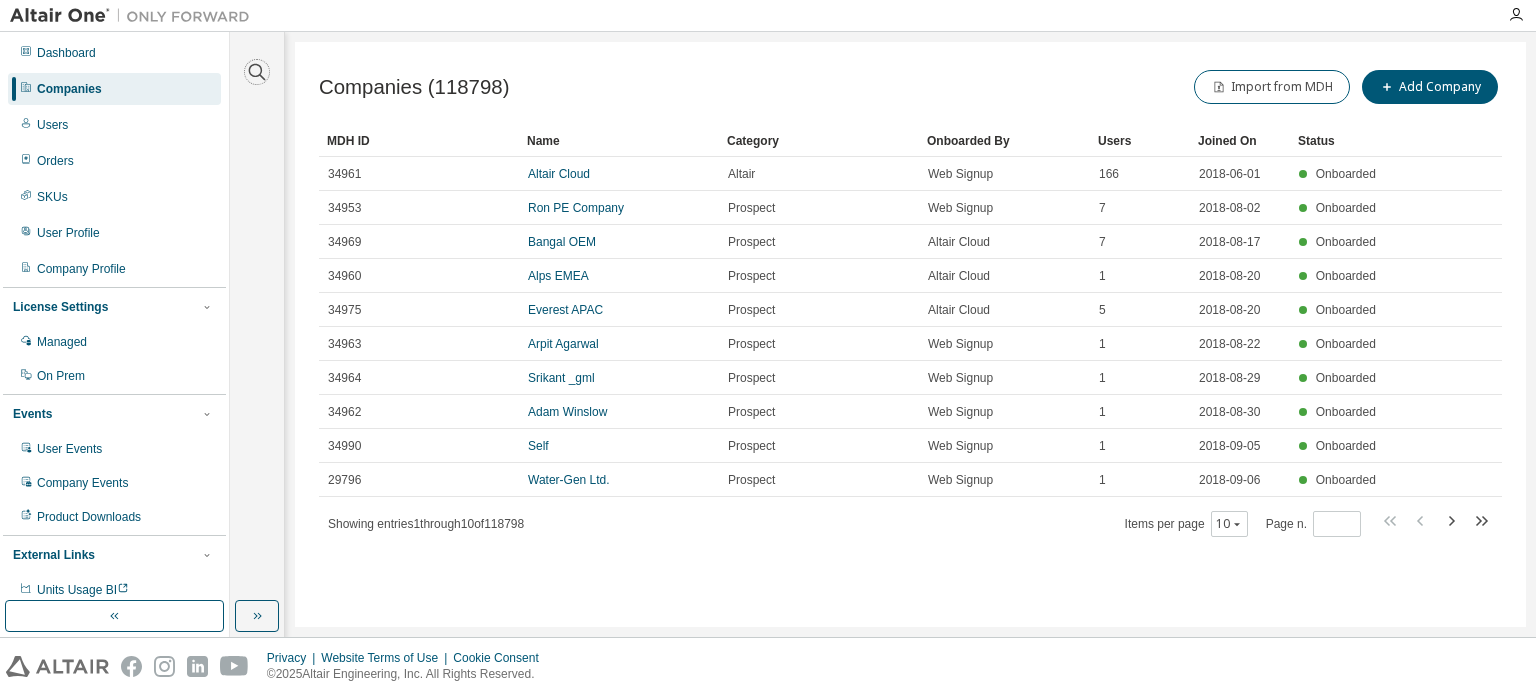 drag, startPoint x: 260, startPoint y: 71, endPoint x: 279, endPoint y: 91, distance: 27.58623 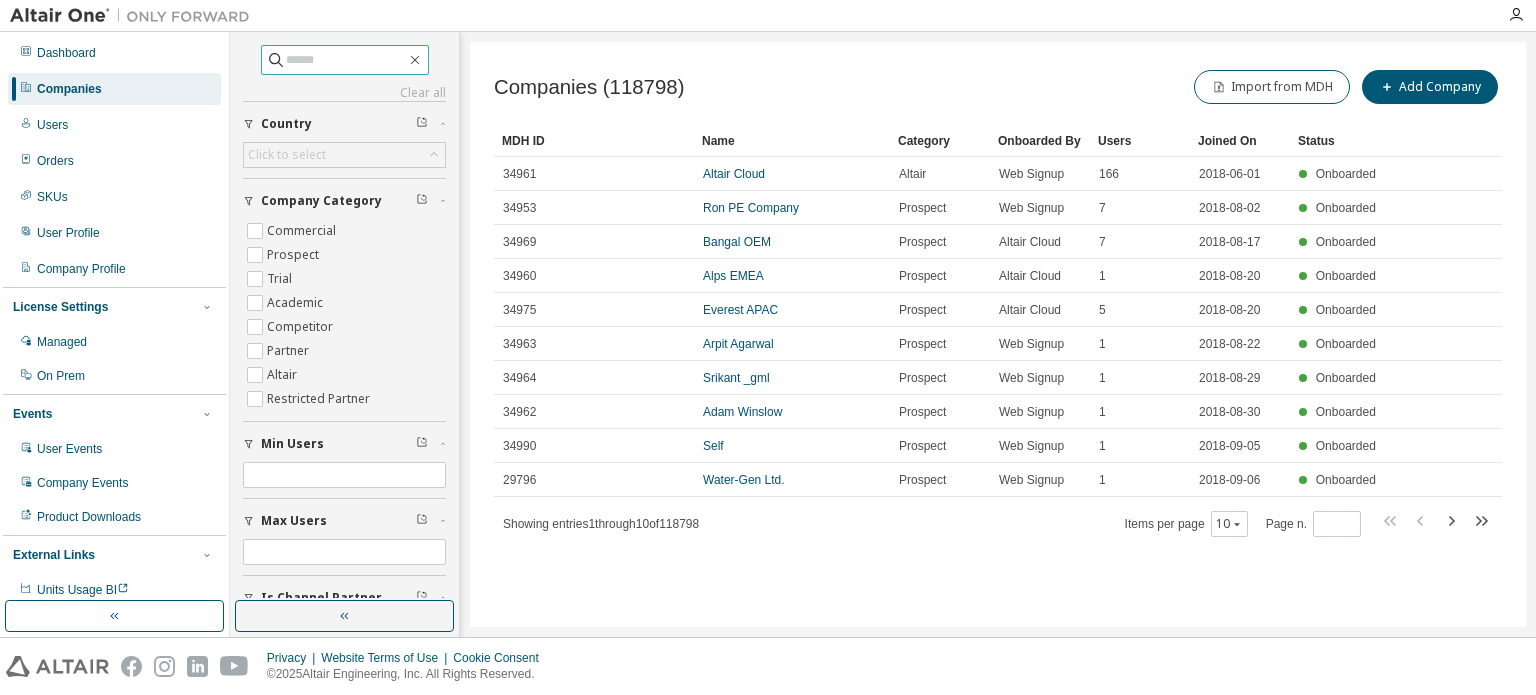 click at bounding box center (345, 60) 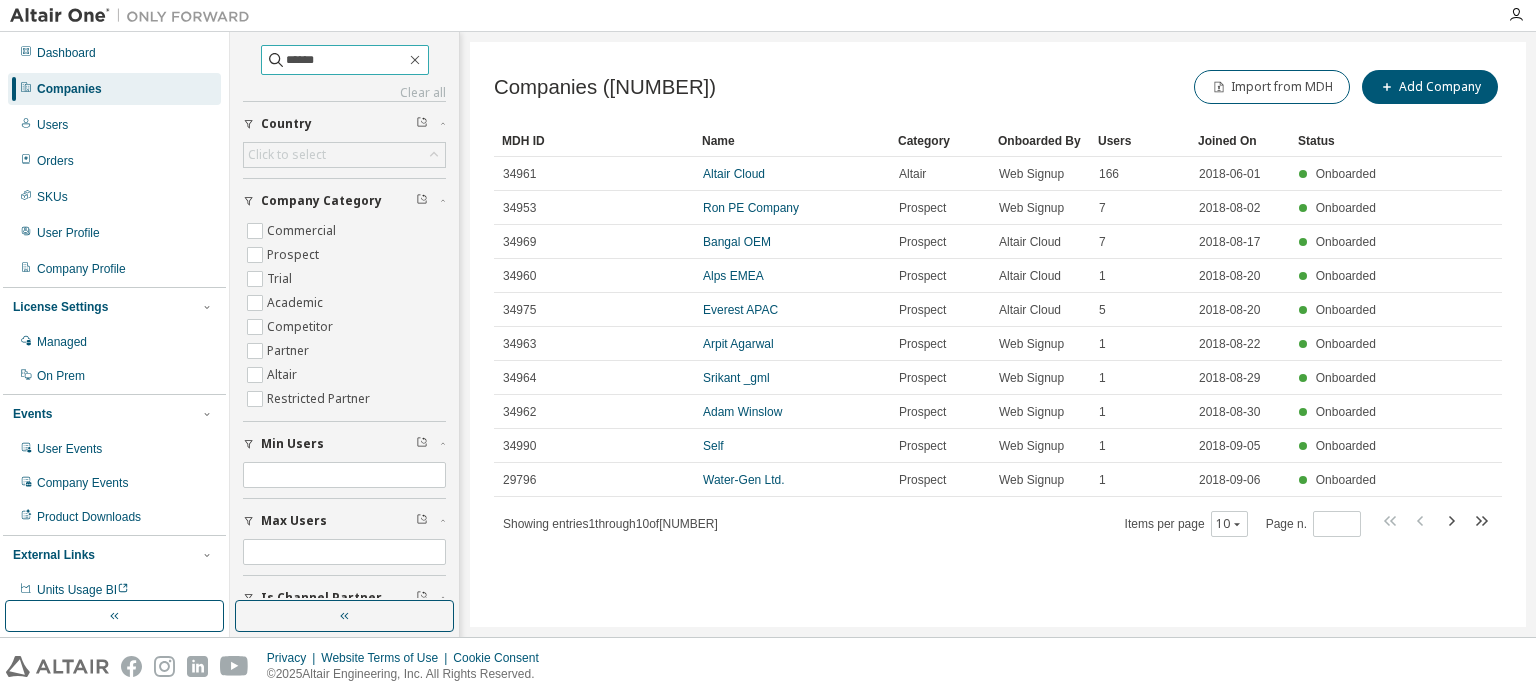 type on "******" 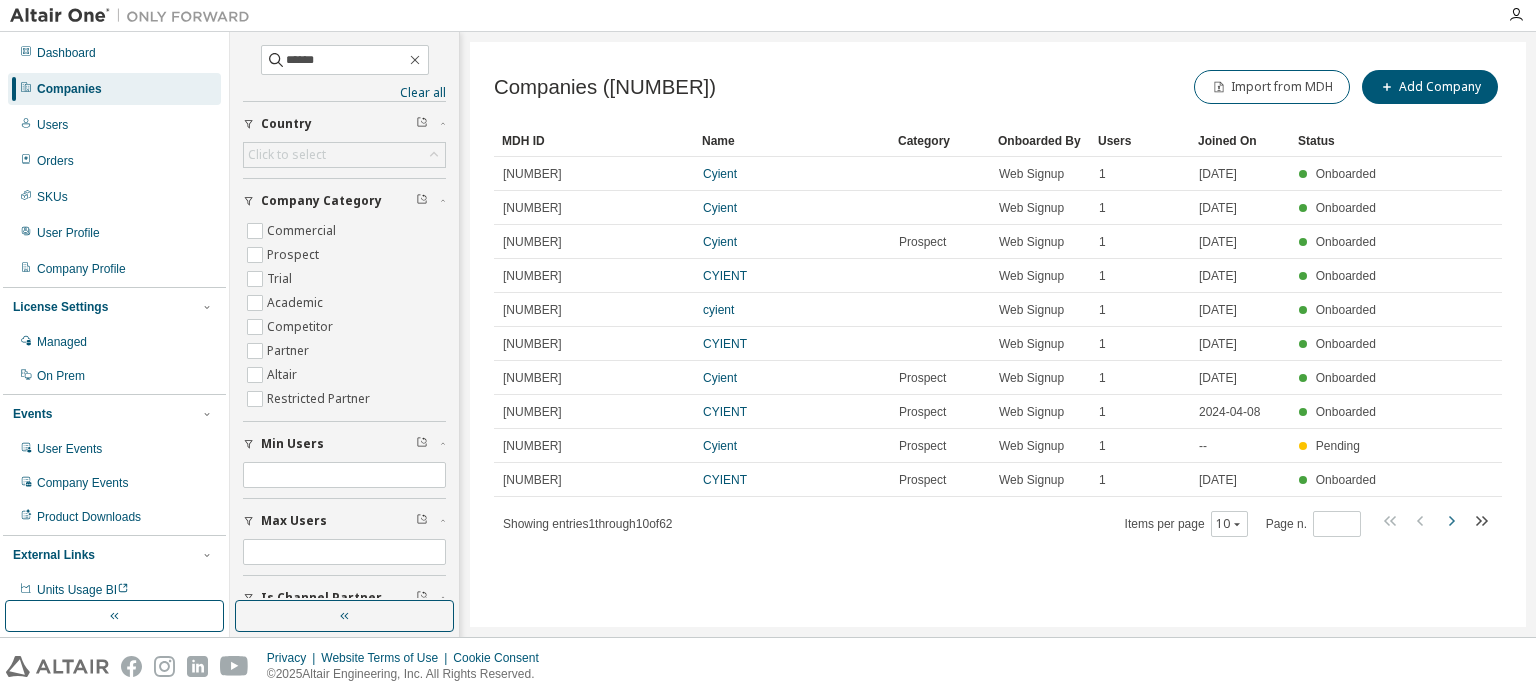 click 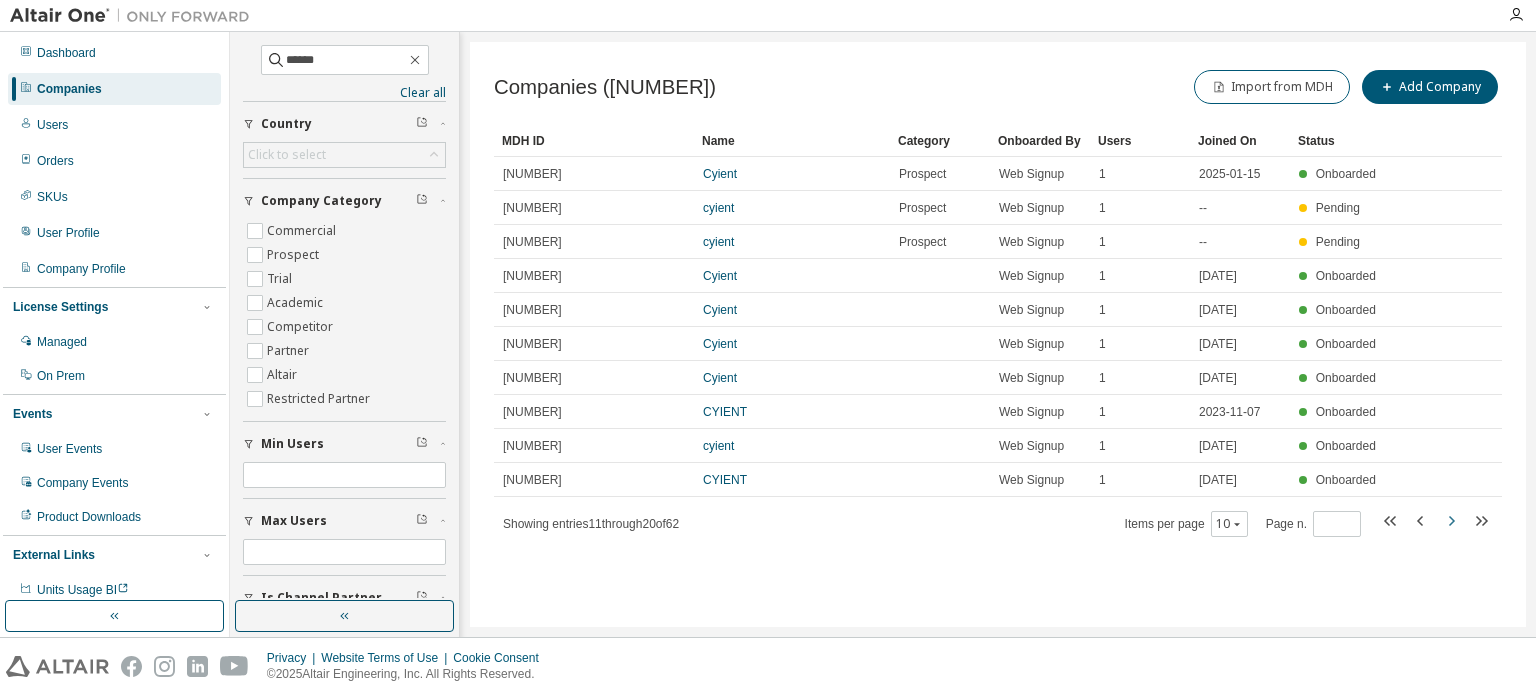 click 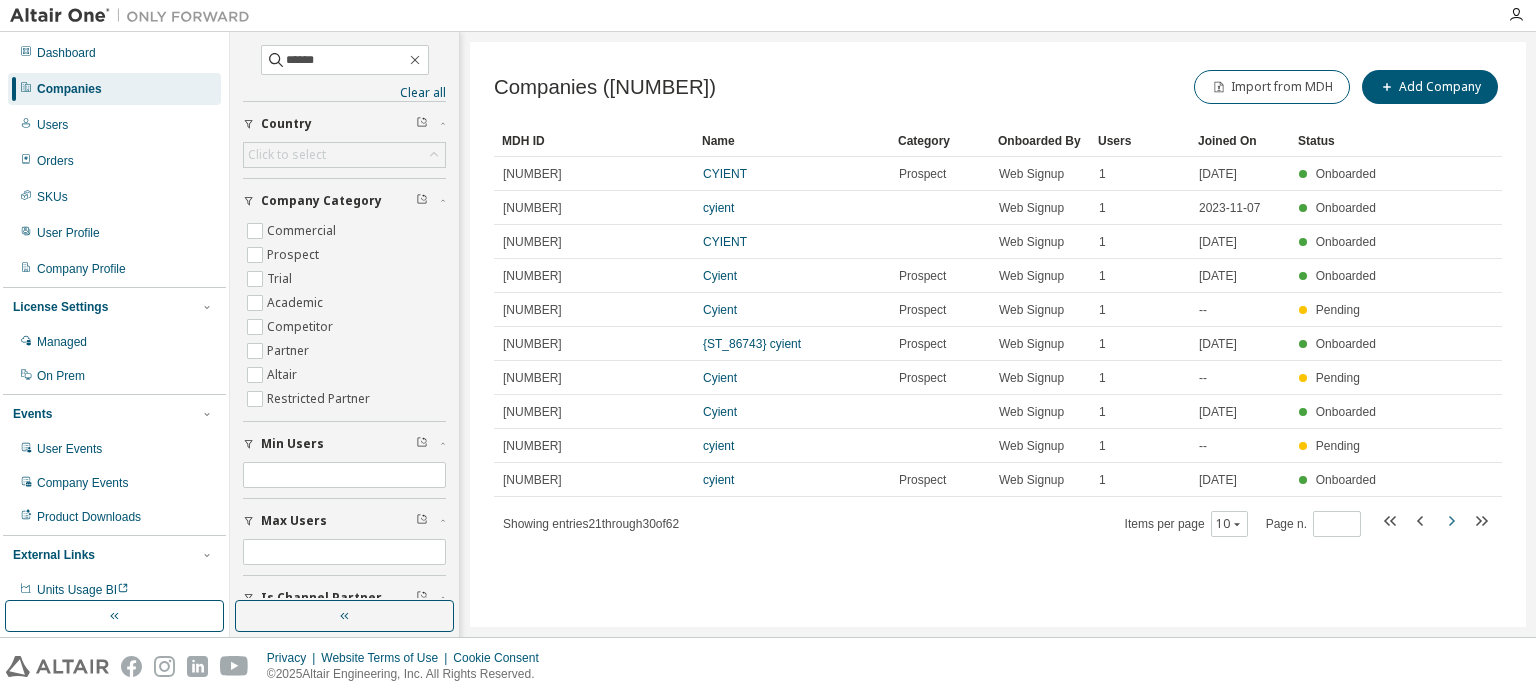 click 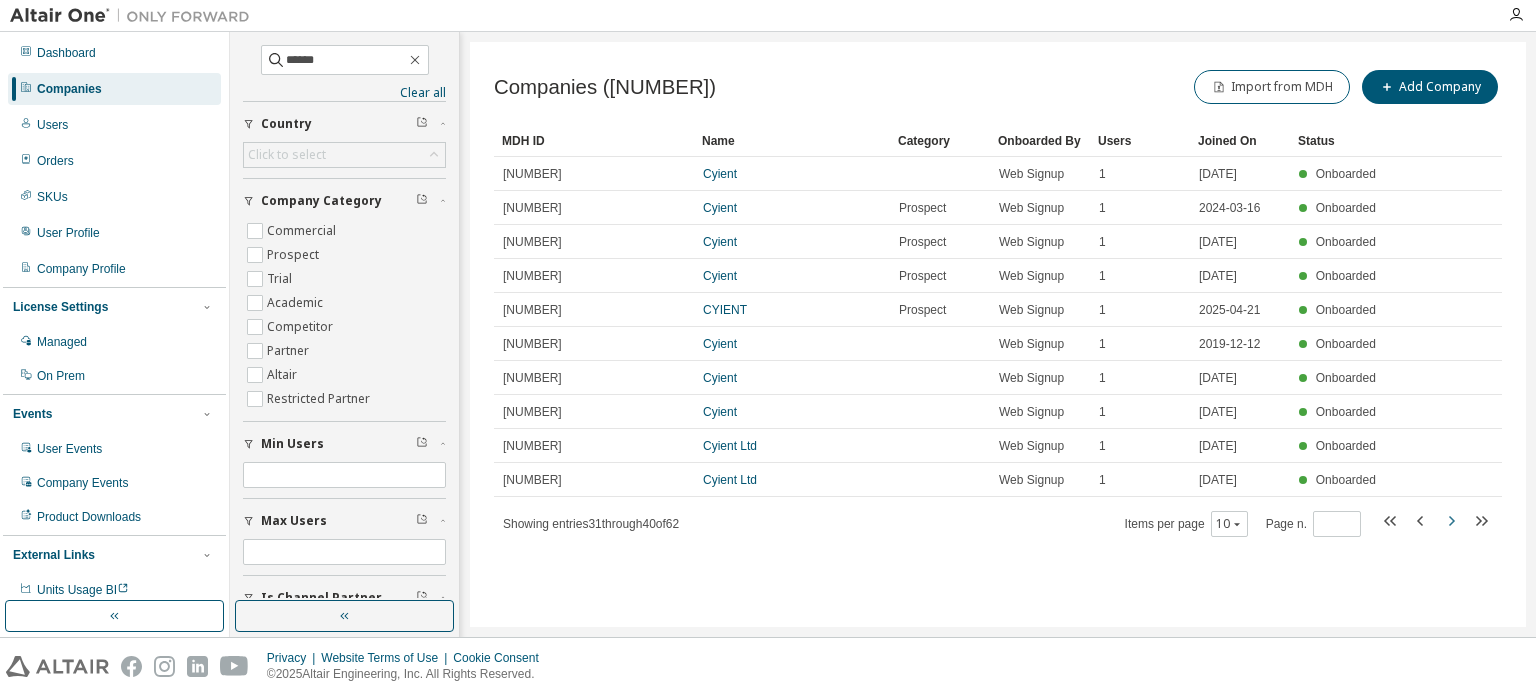 click 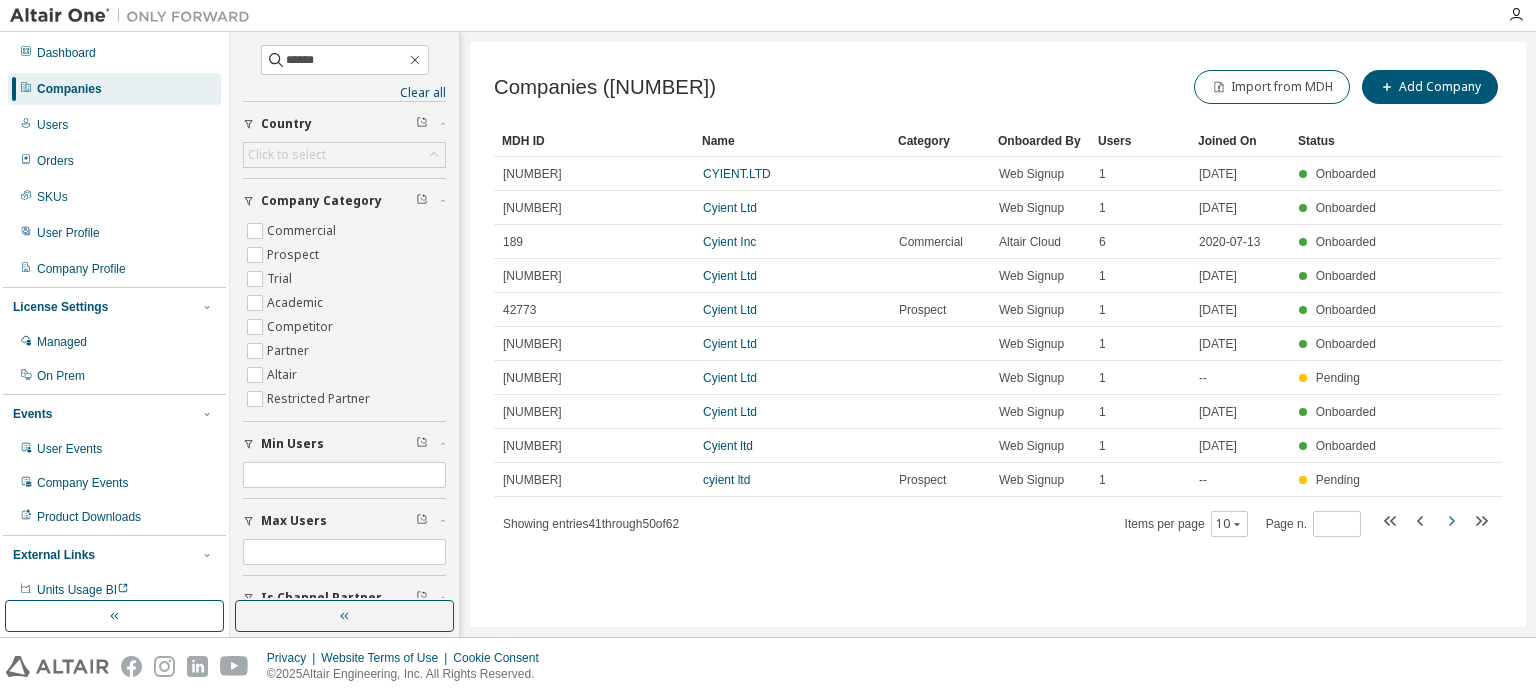 click 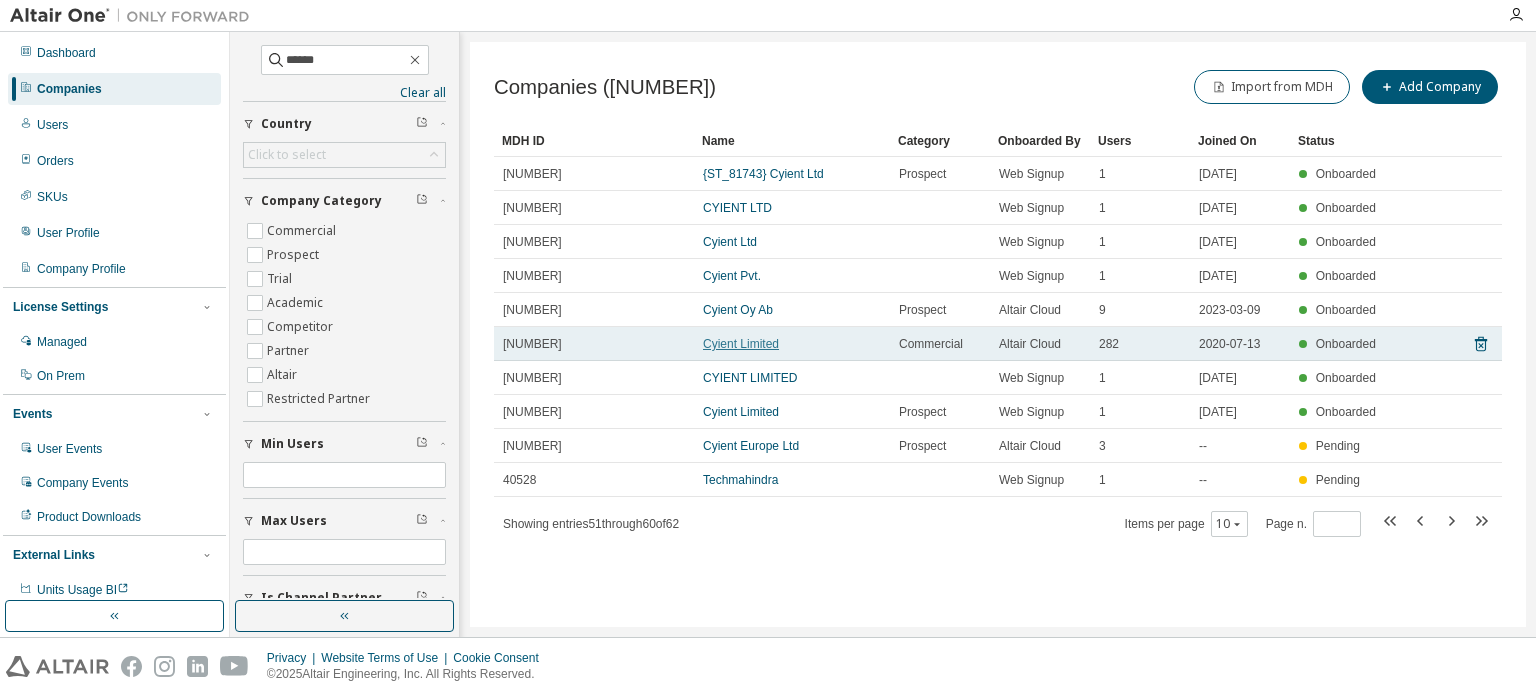 click on "Cyient Limited" at bounding box center (741, 344) 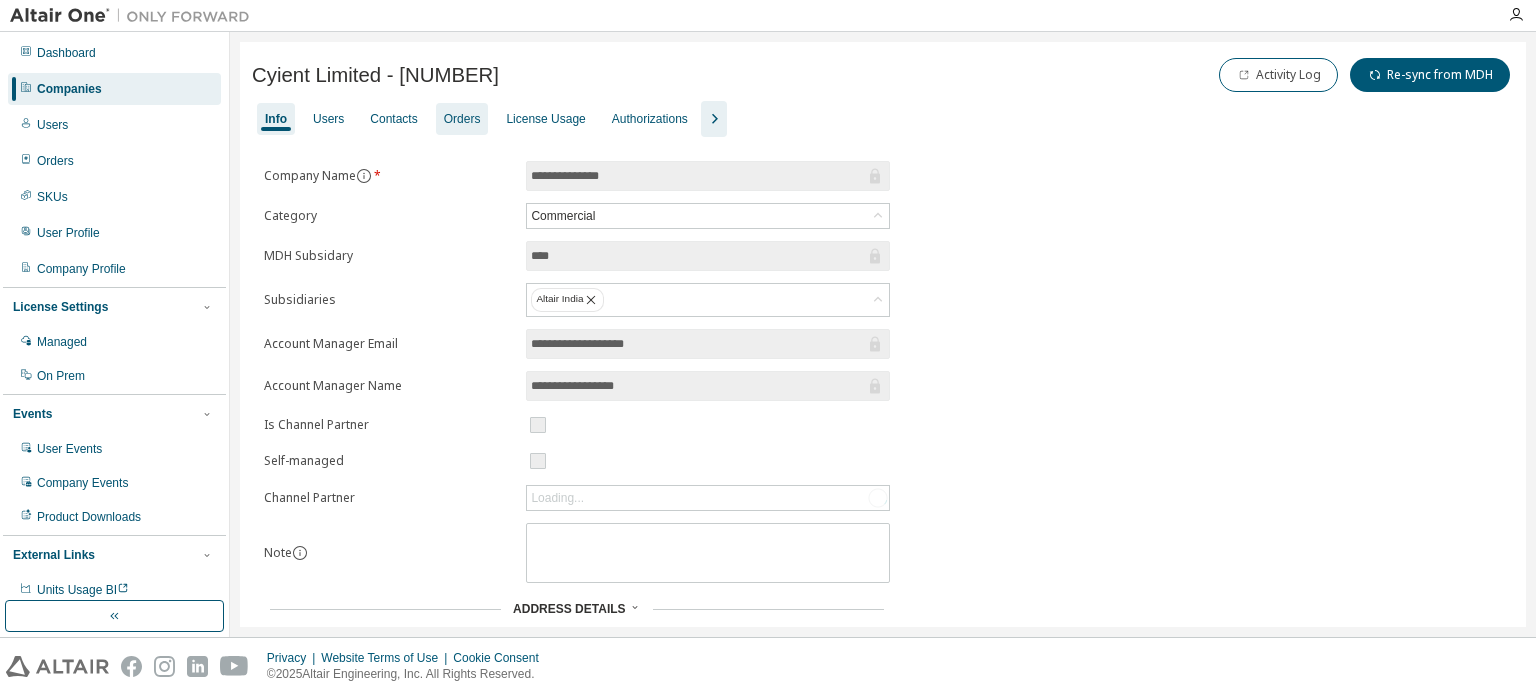 click on "Orders" at bounding box center (462, 119) 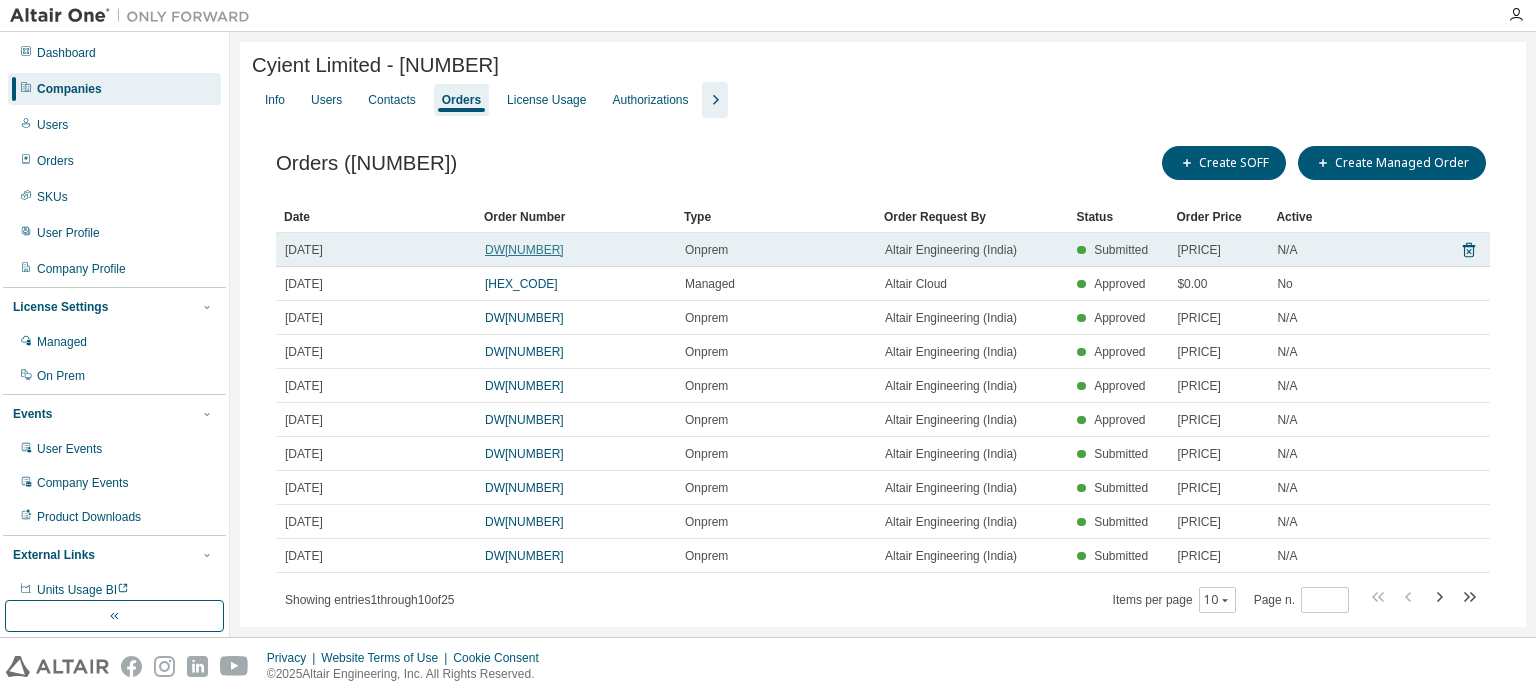 click on "DW[NUMBER]" at bounding box center (524, 250) 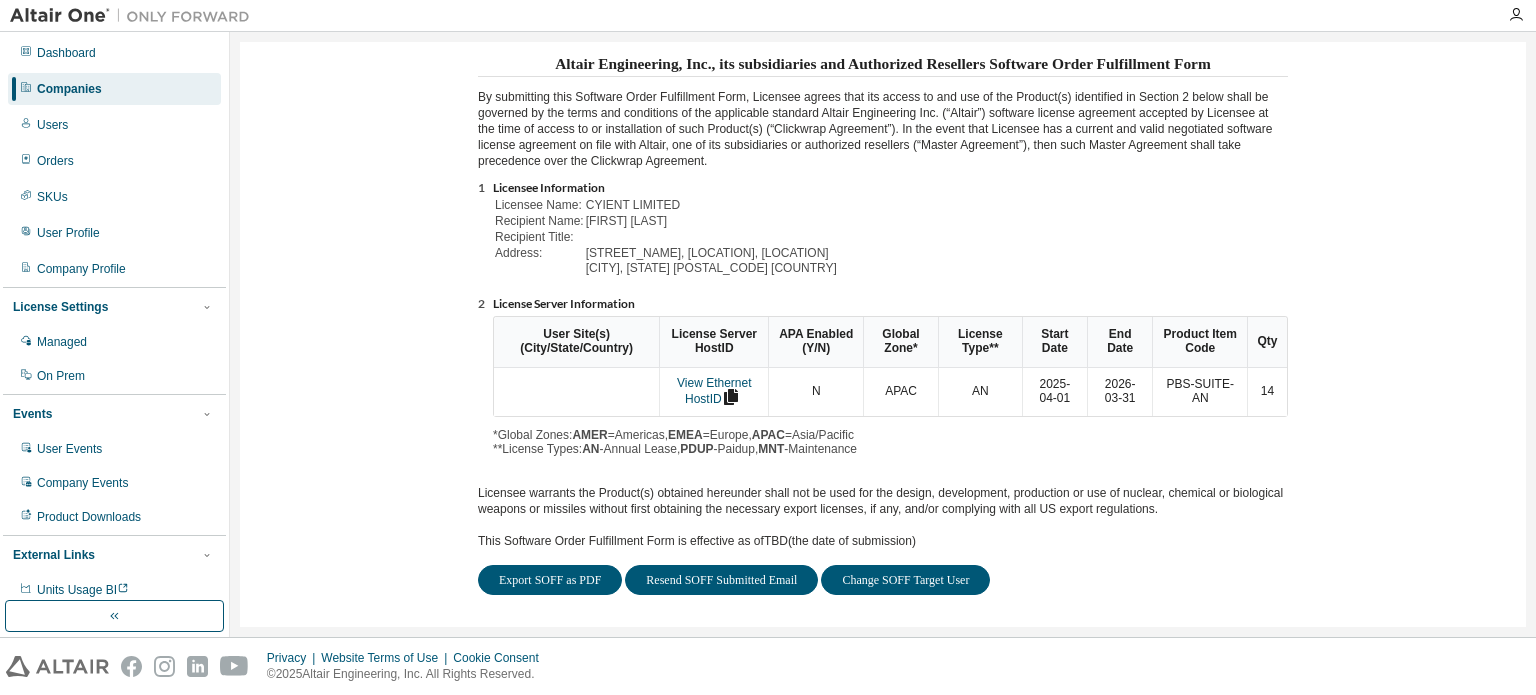 scroll, scrollTop: 0, scrollLeft: 0, axis: both 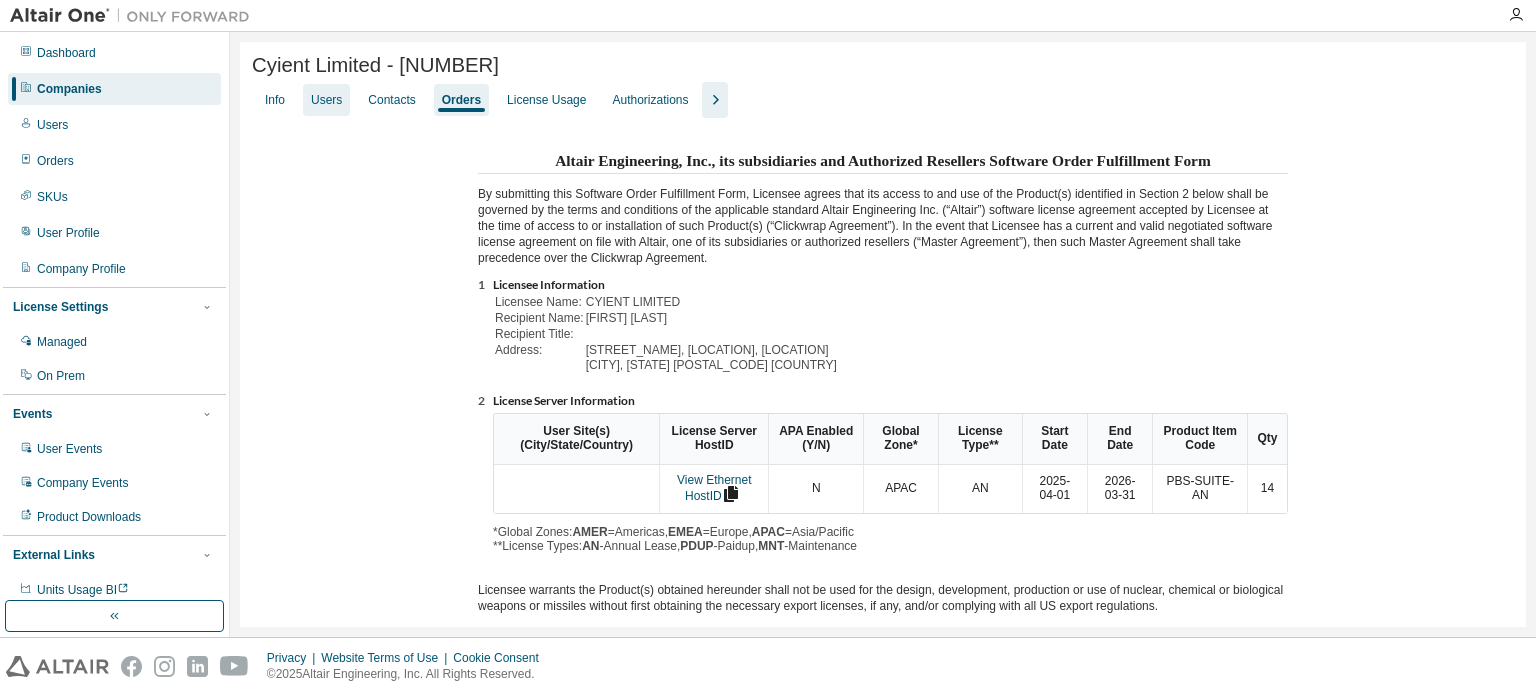 click on "Users" at bounding box center (326, 100) 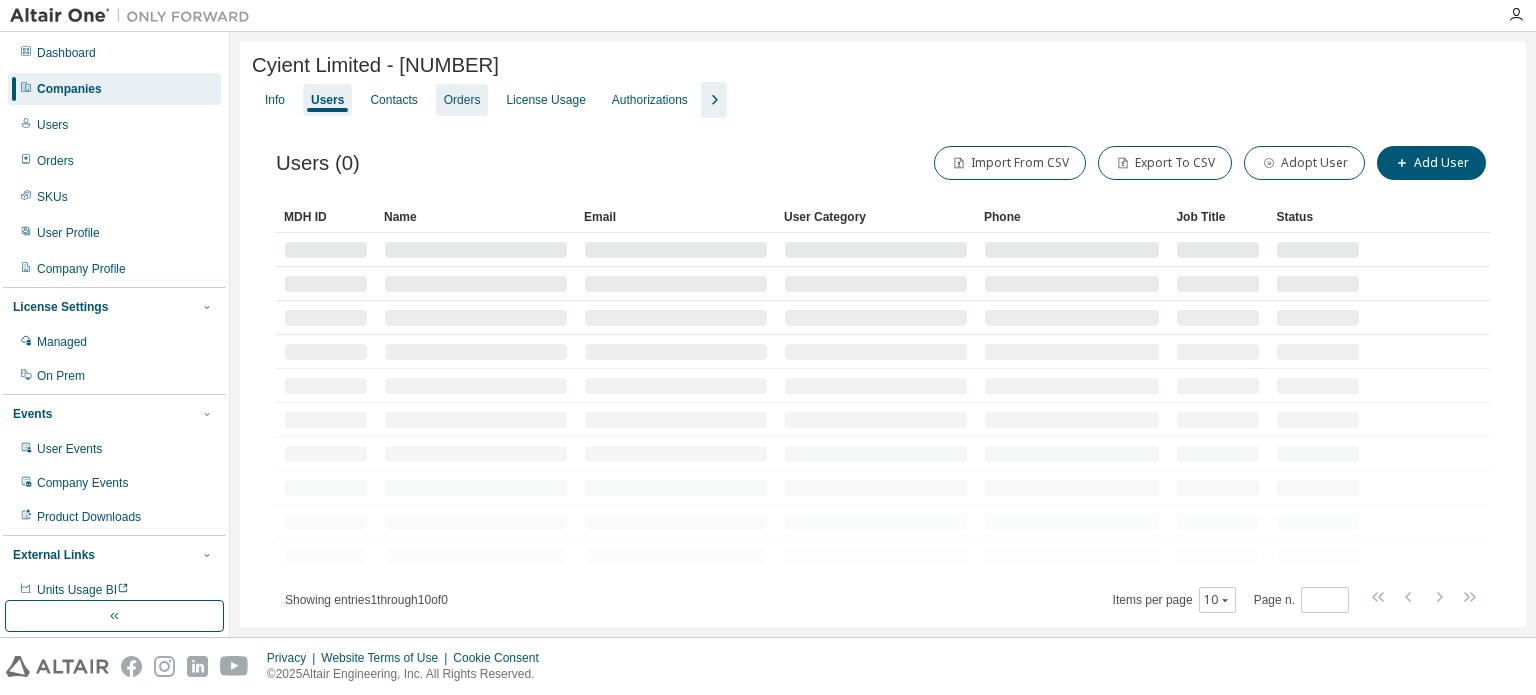 click on "Orders" at bounding box center (462, 100) 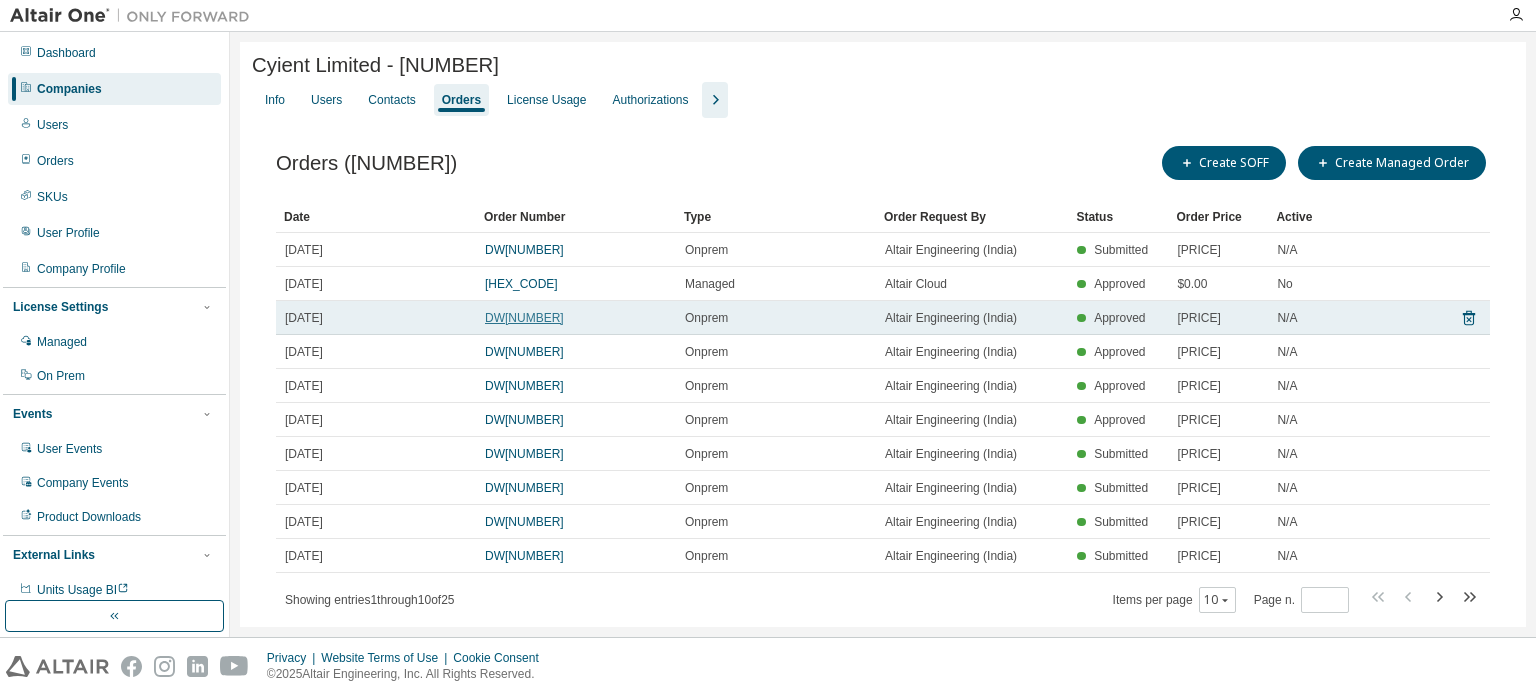 click on "DW[NUMBER]" at bounding box center [524, 318] 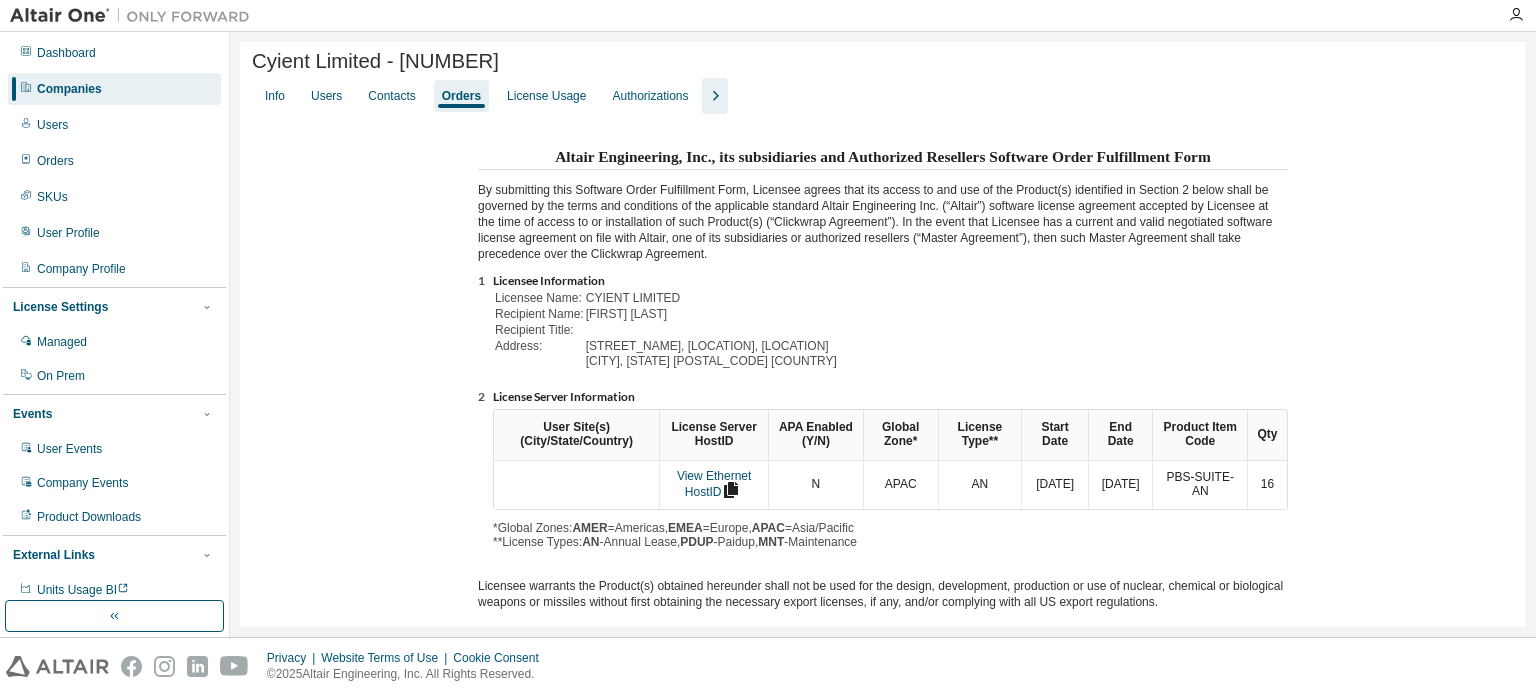 scroll, scrollTop: 0, scrollLeft: 0, axis: both 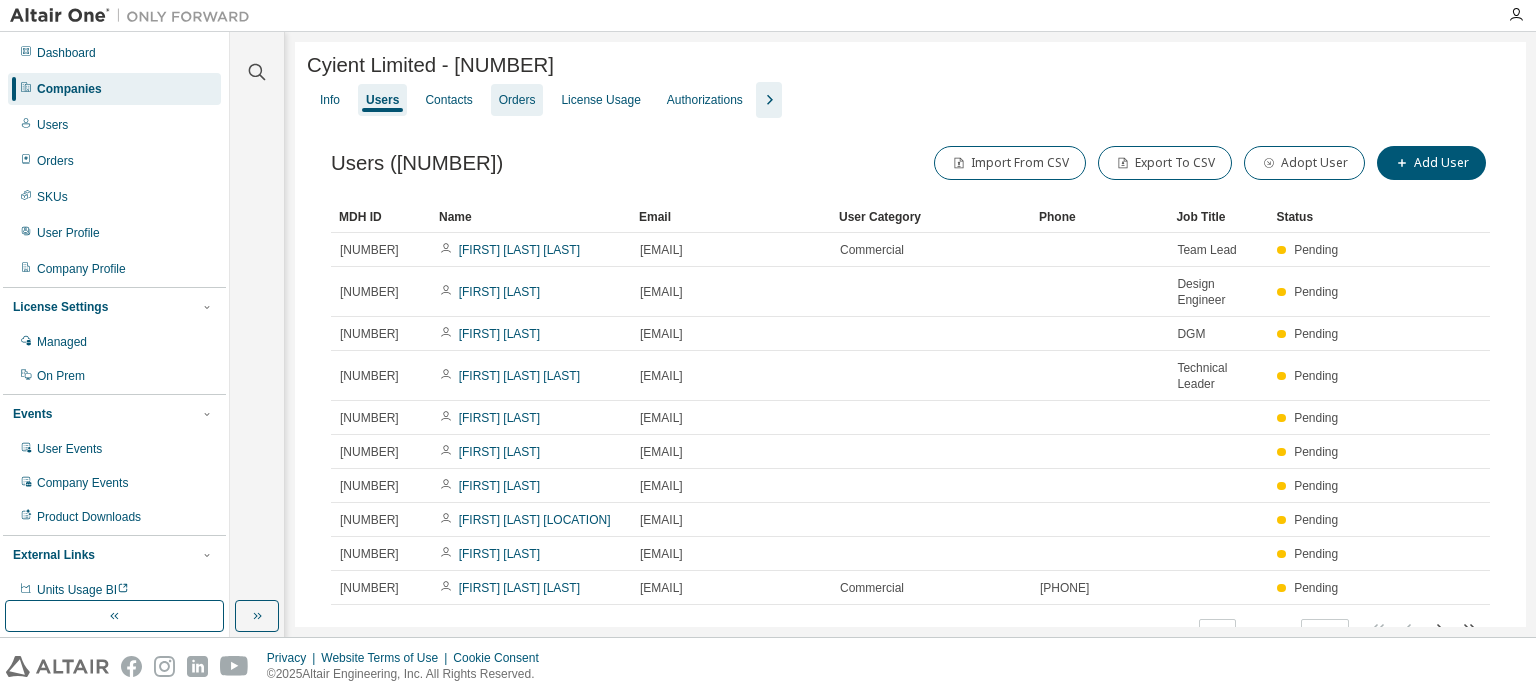 click on "Orders" at bounding box center [517, 100] 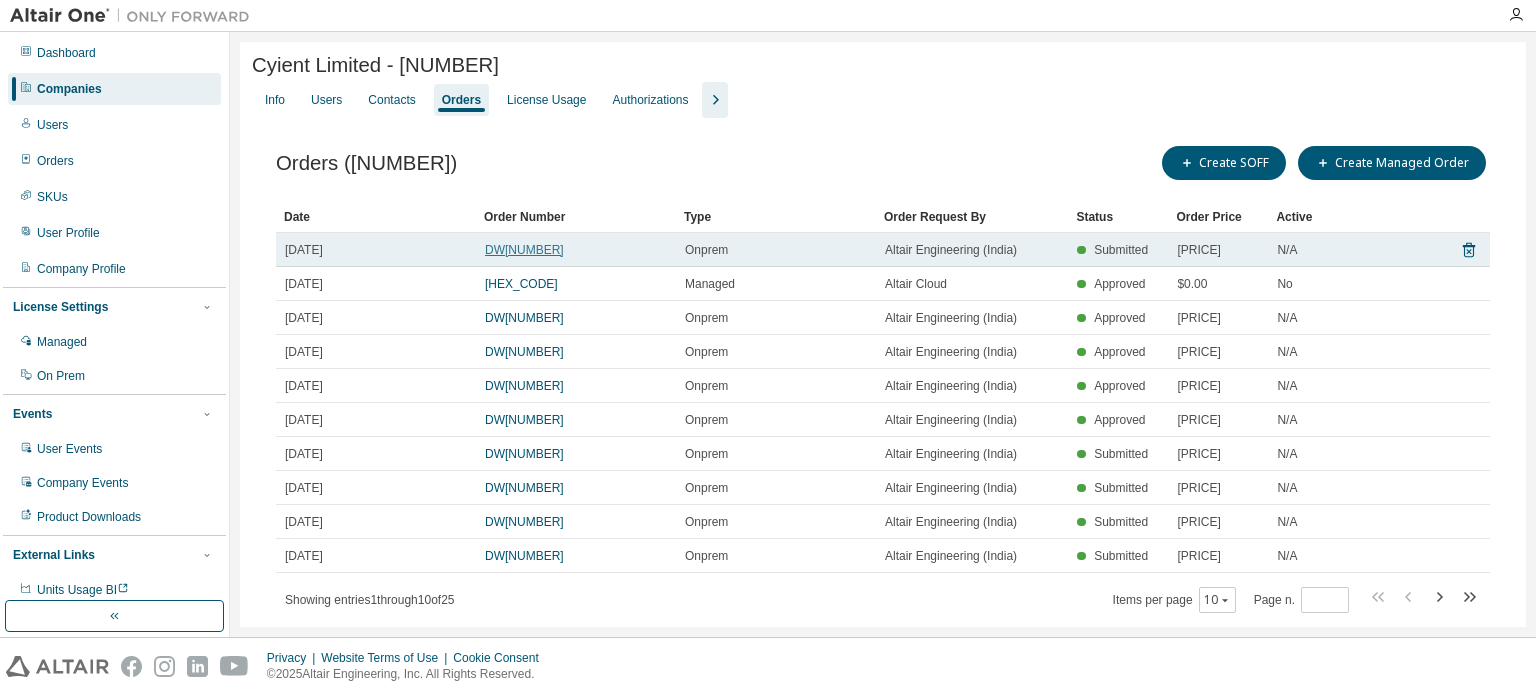 click on "DW[NUMBER]" at bounding box center (524, 250) 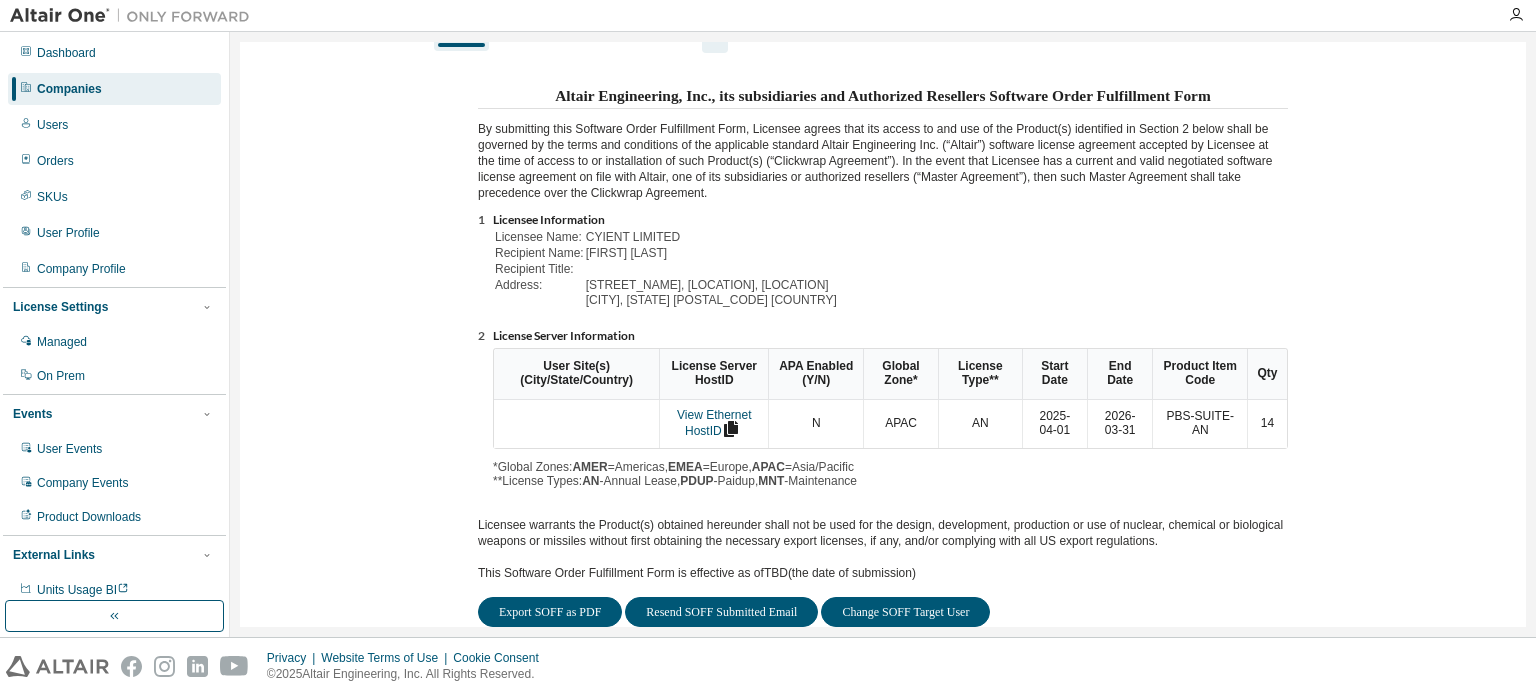 scroll, scrollTop: 100, scrollLeft: 0, axis: vertical 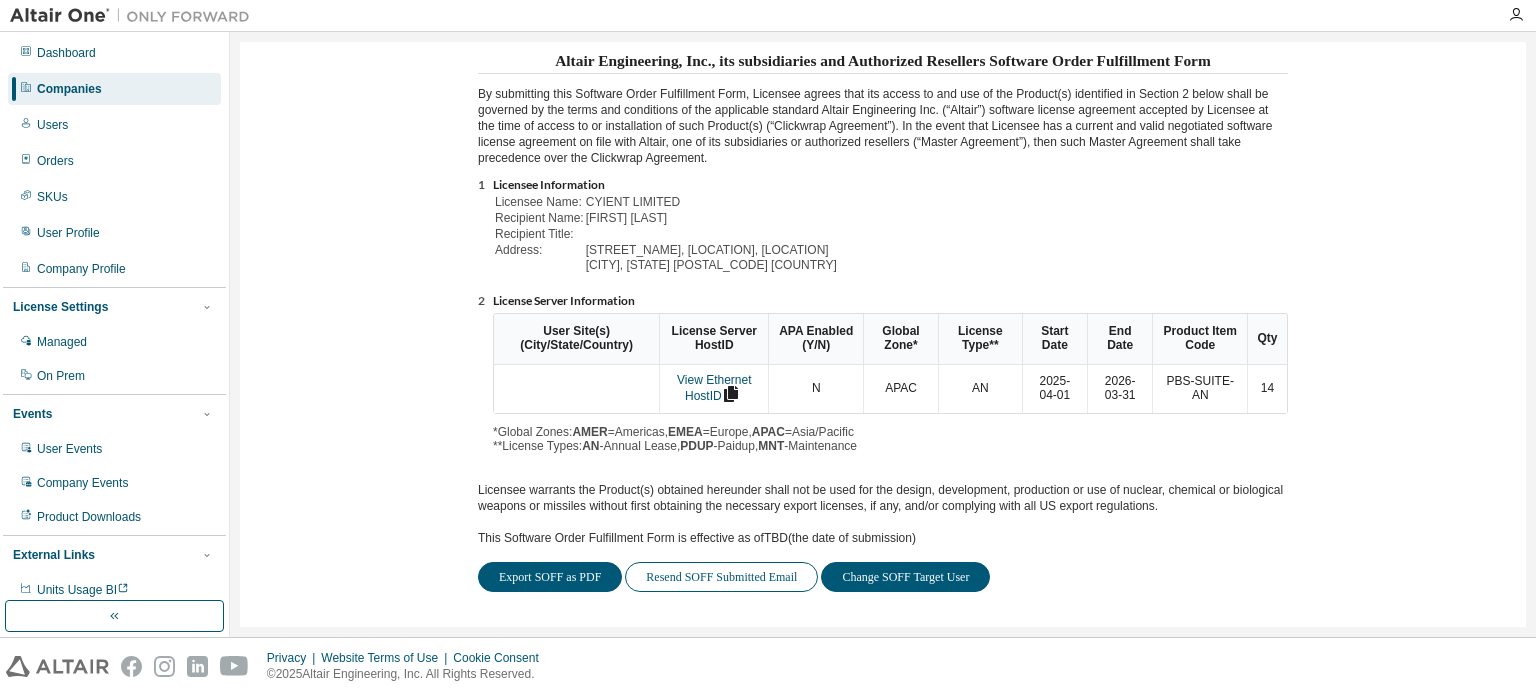 click on "Resend SOFF Submitted Email" at bounding box center [721, 577] 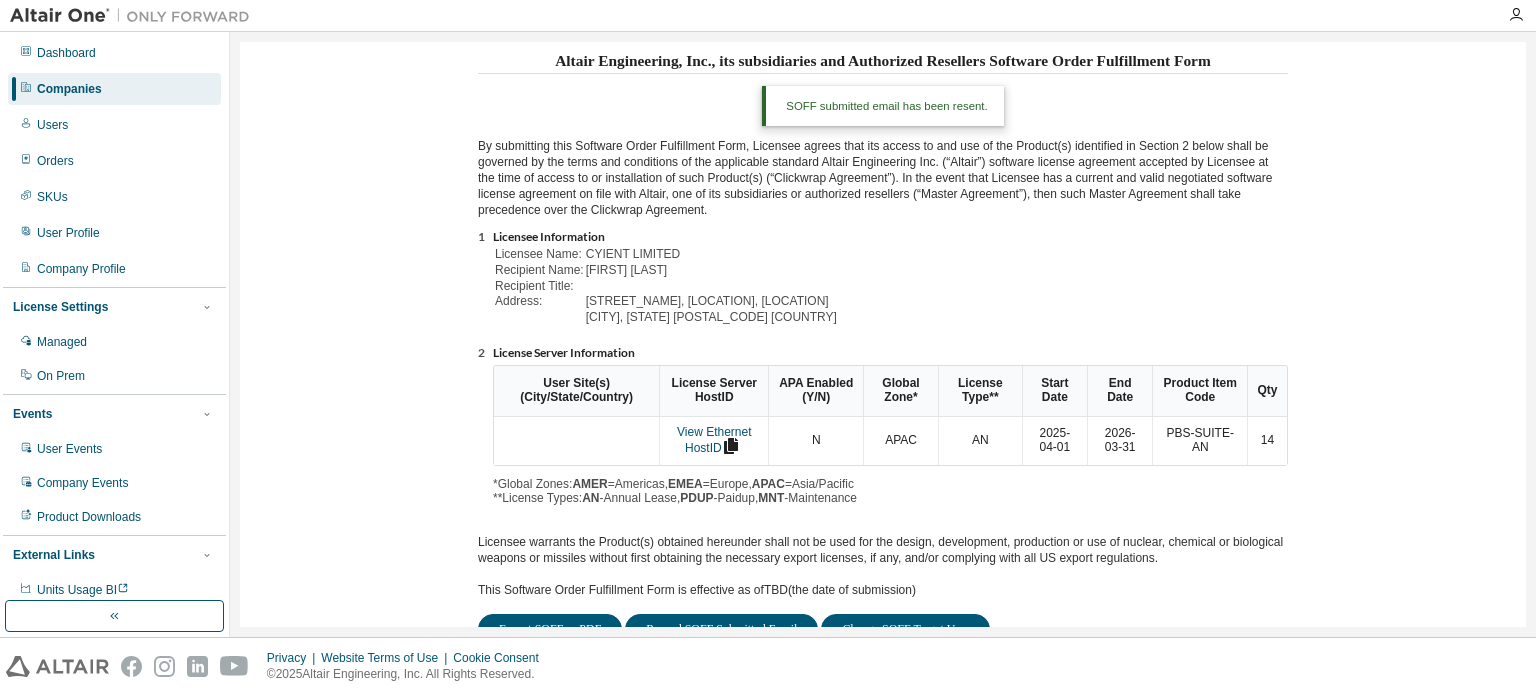 type 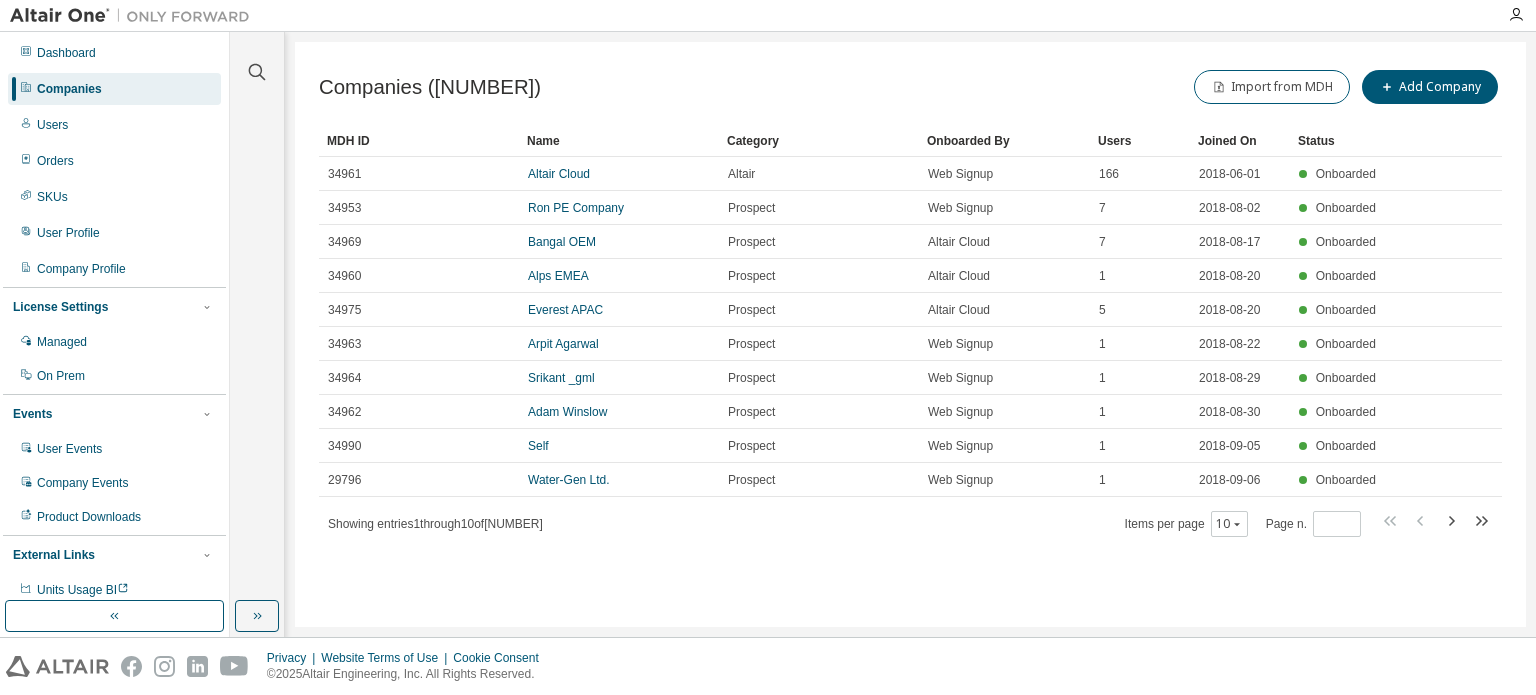 scroll, scrollTop: 0, scrollLeft: 0, axis: both 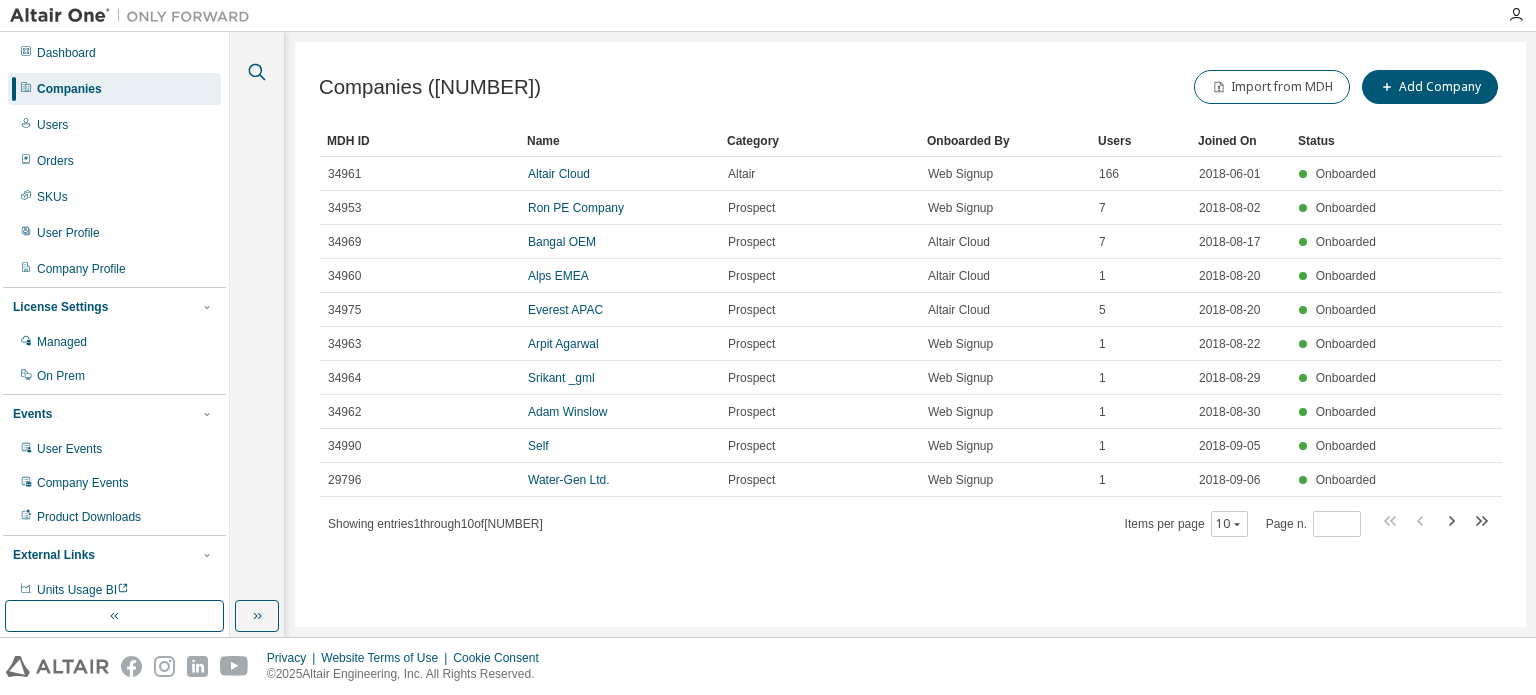 click 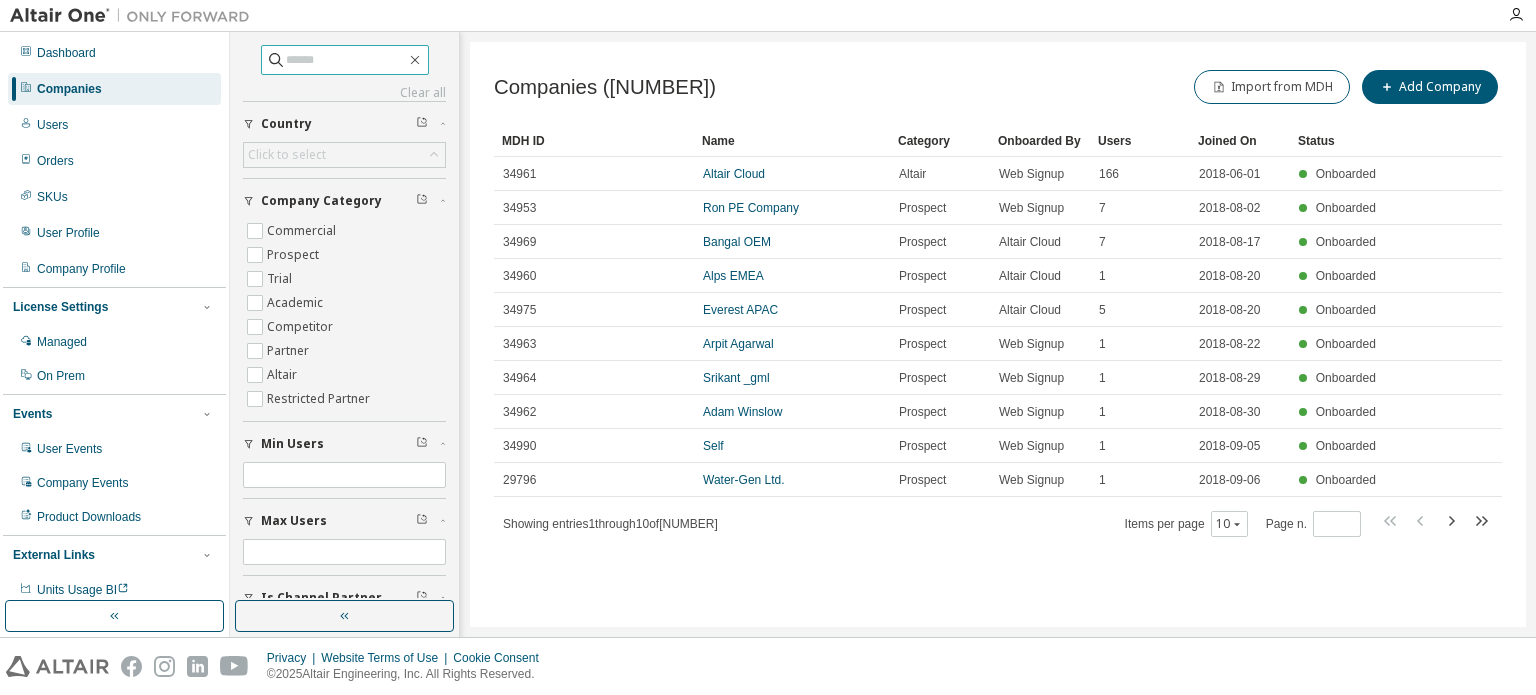 click at bounding box center [346, 60] 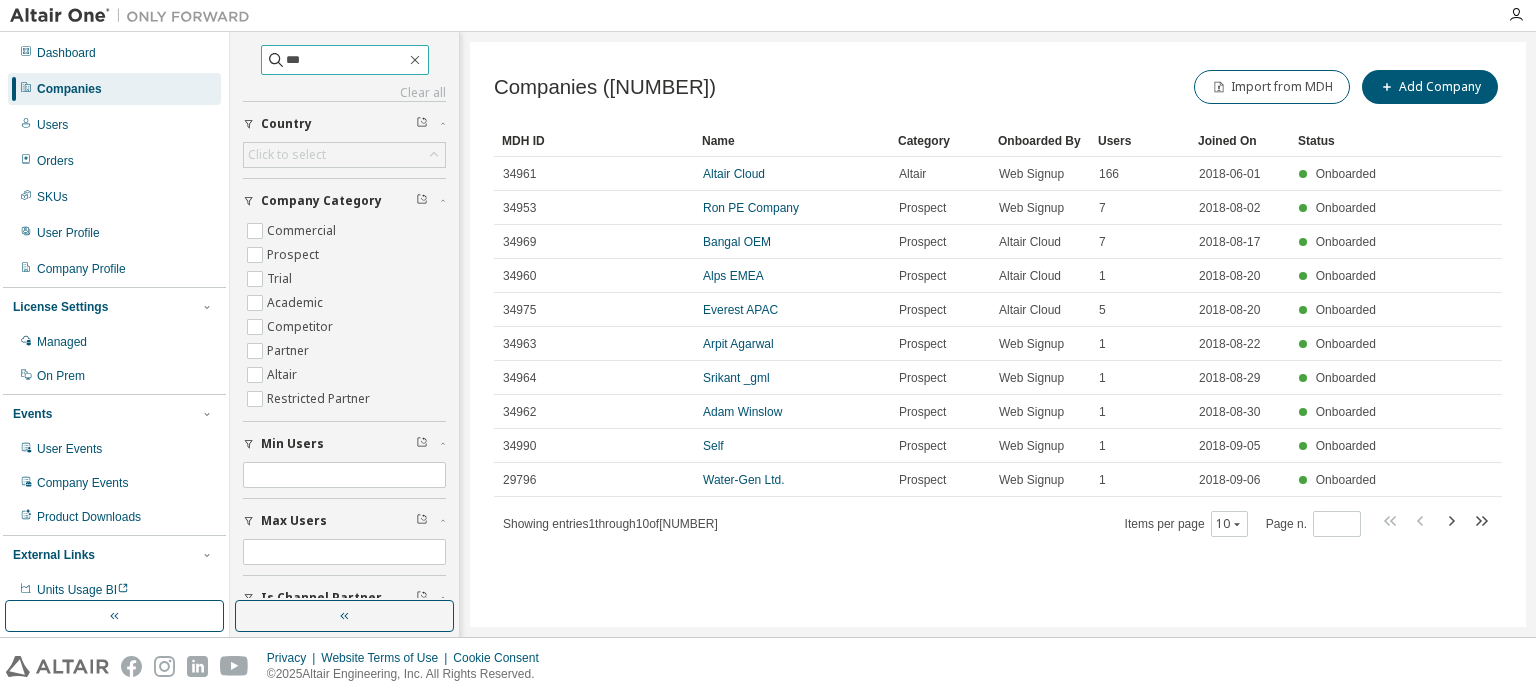 type on "***" 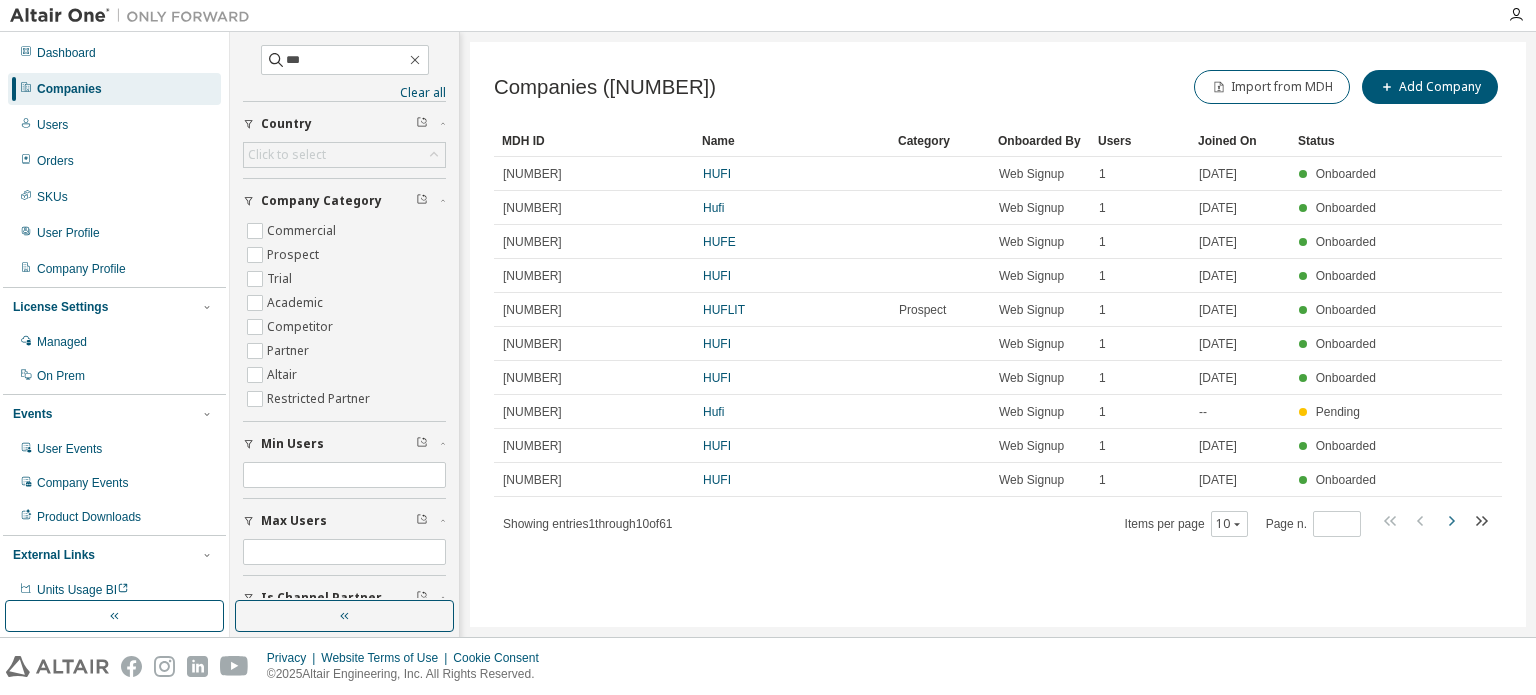 click 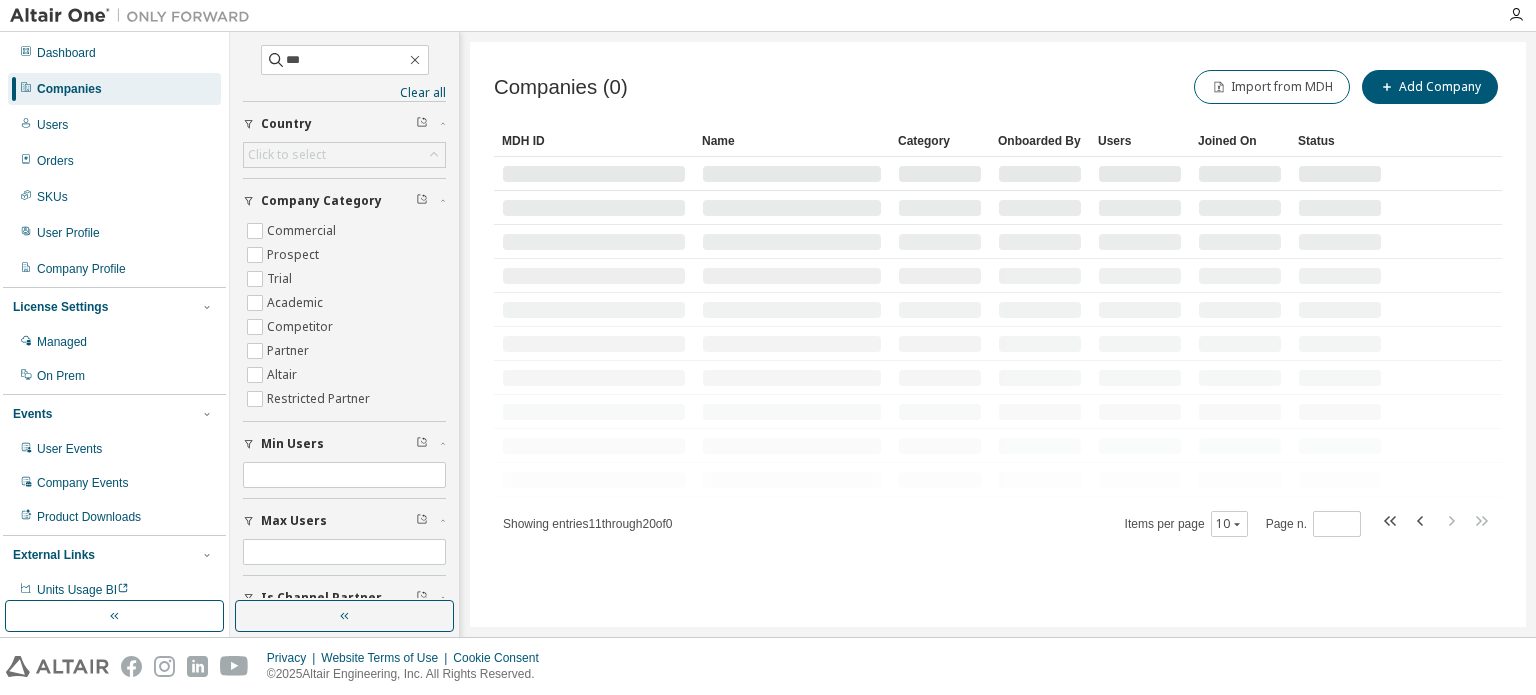 type on "*" 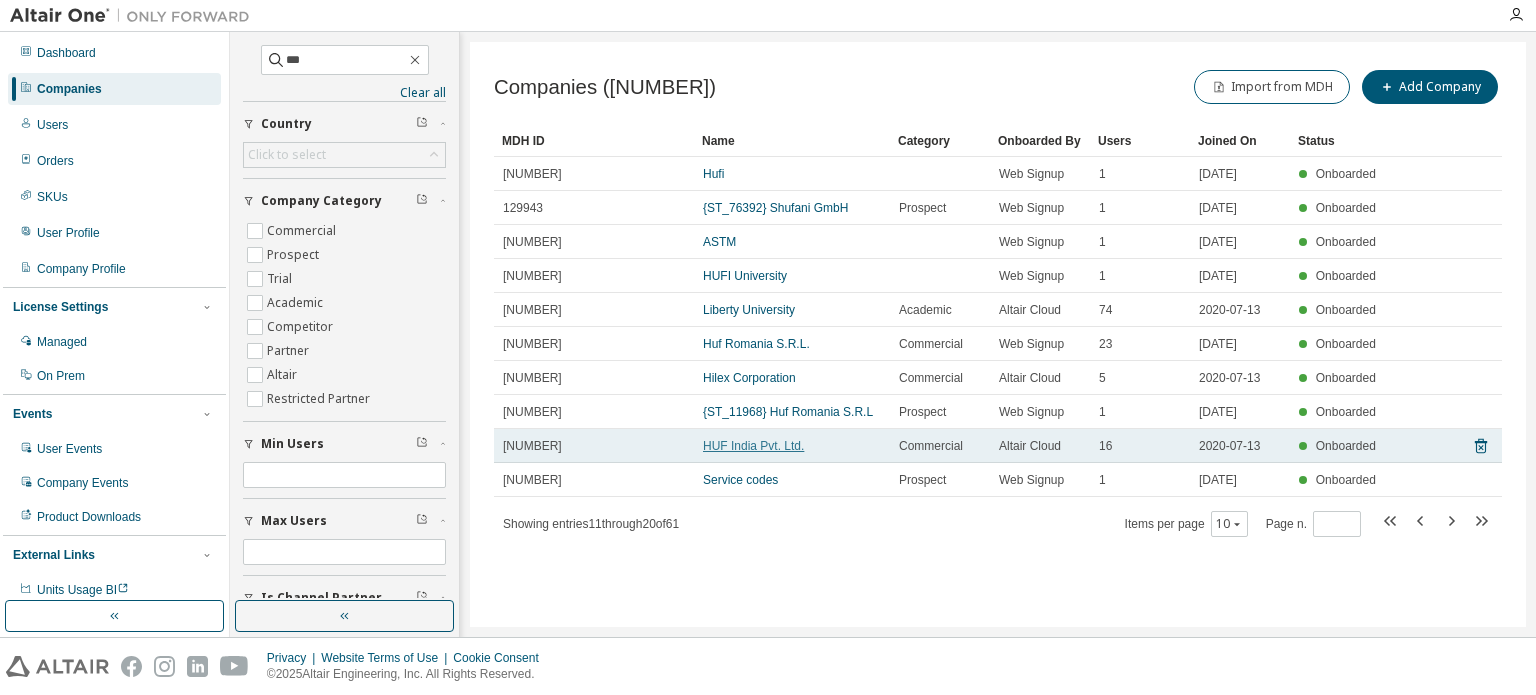 click on "HUF India Pvt. Ltd." at bounding box center [753, 446] 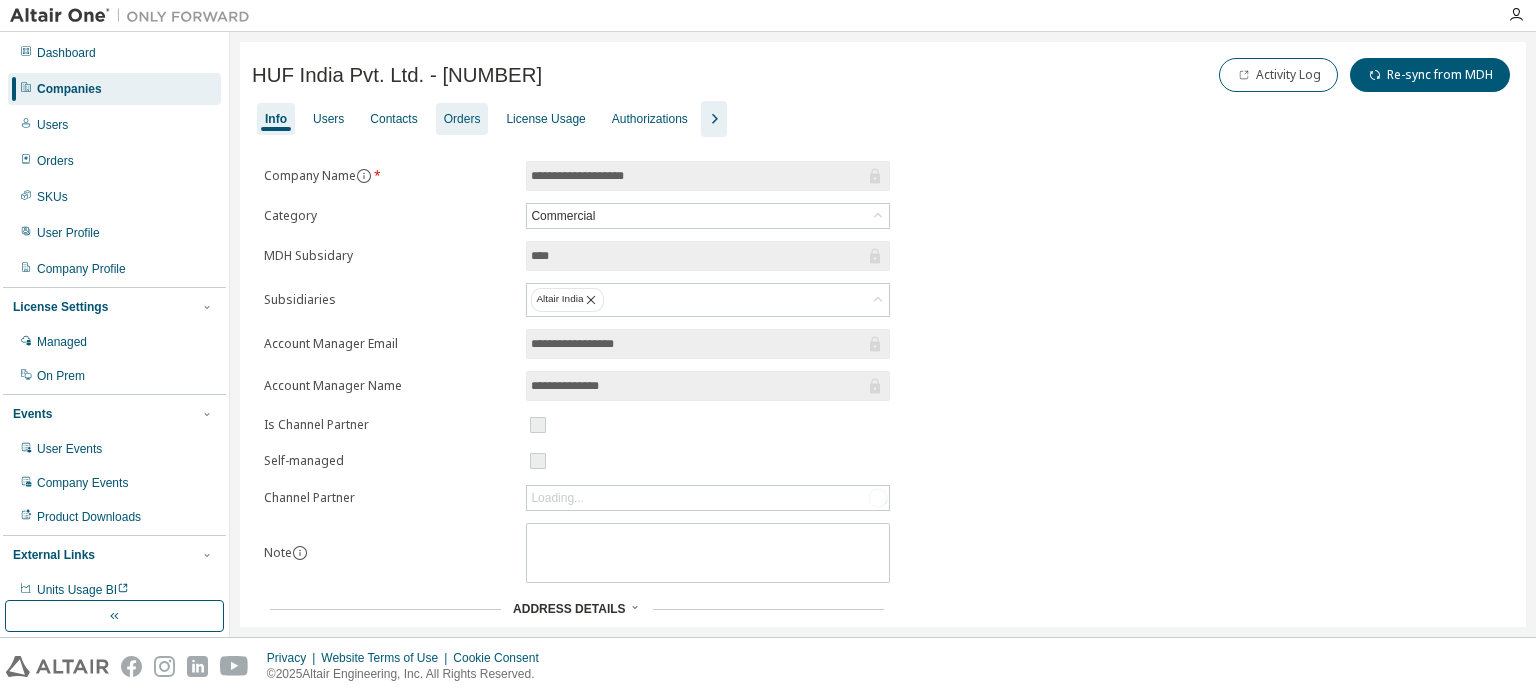 click on "Orders" at bounding box center (462, 119) 